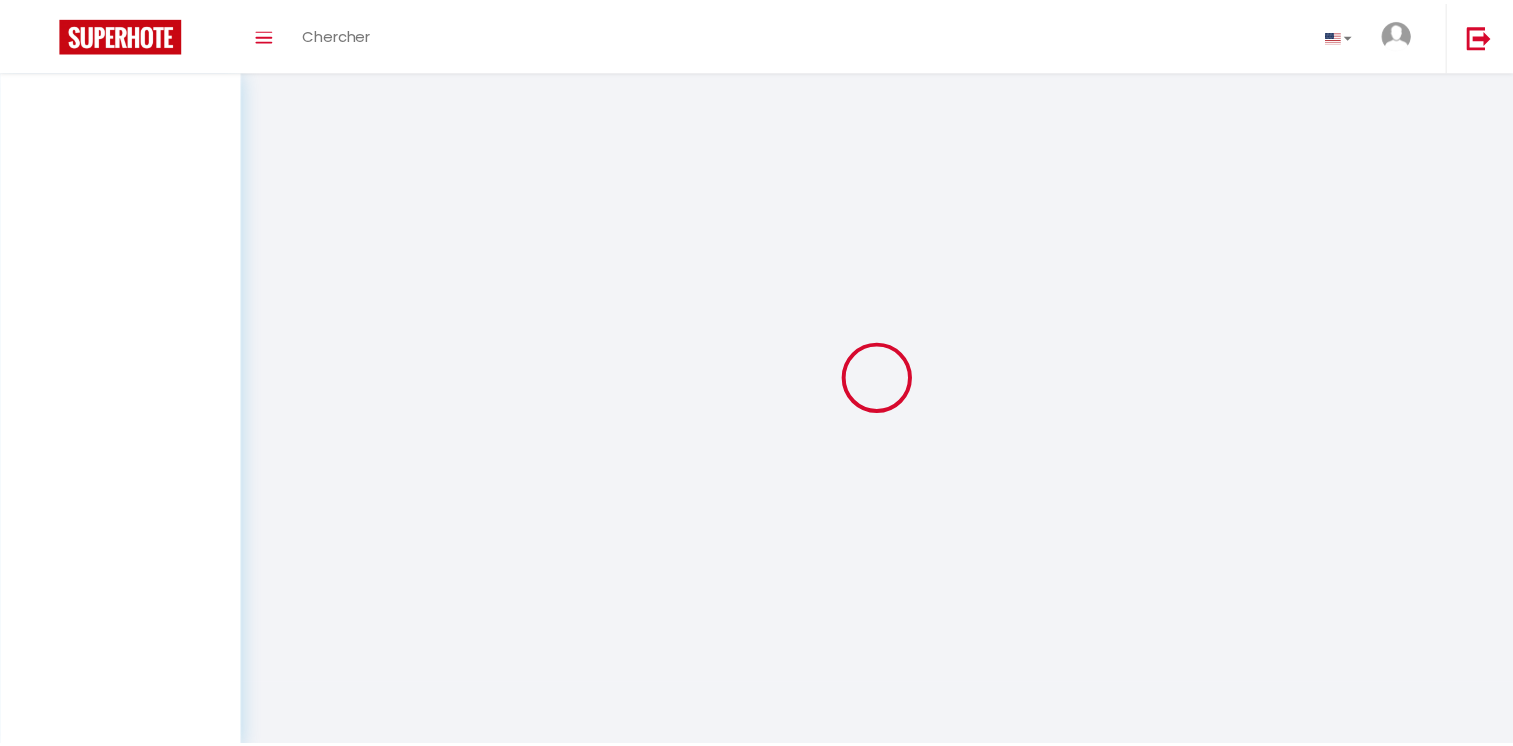 scroll, scrollTop: 0, scrollLeft: 0, axis: both 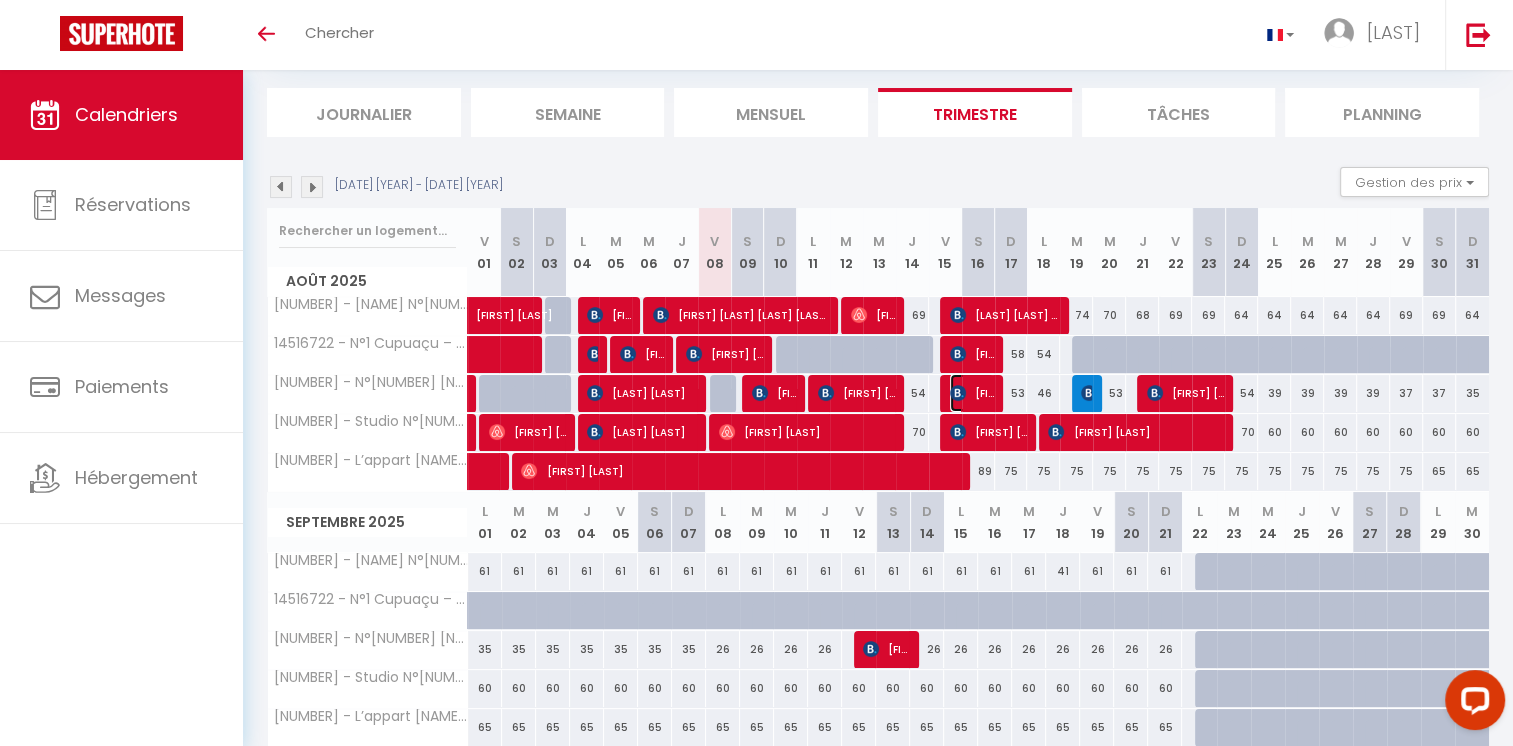 click on "[FIRST] [LAST]" at bounding box center [972, 393] 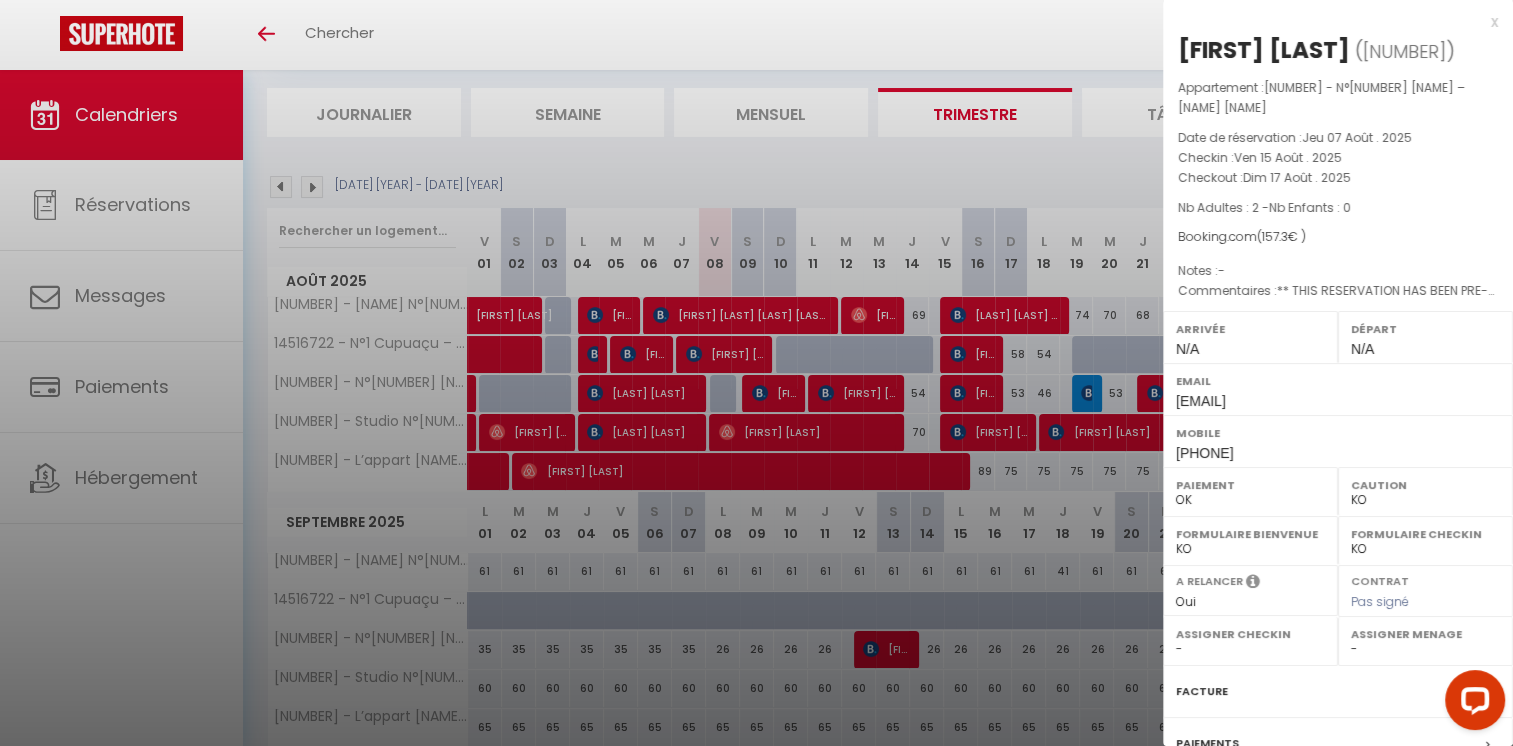 click at bounding box center (756, 373) 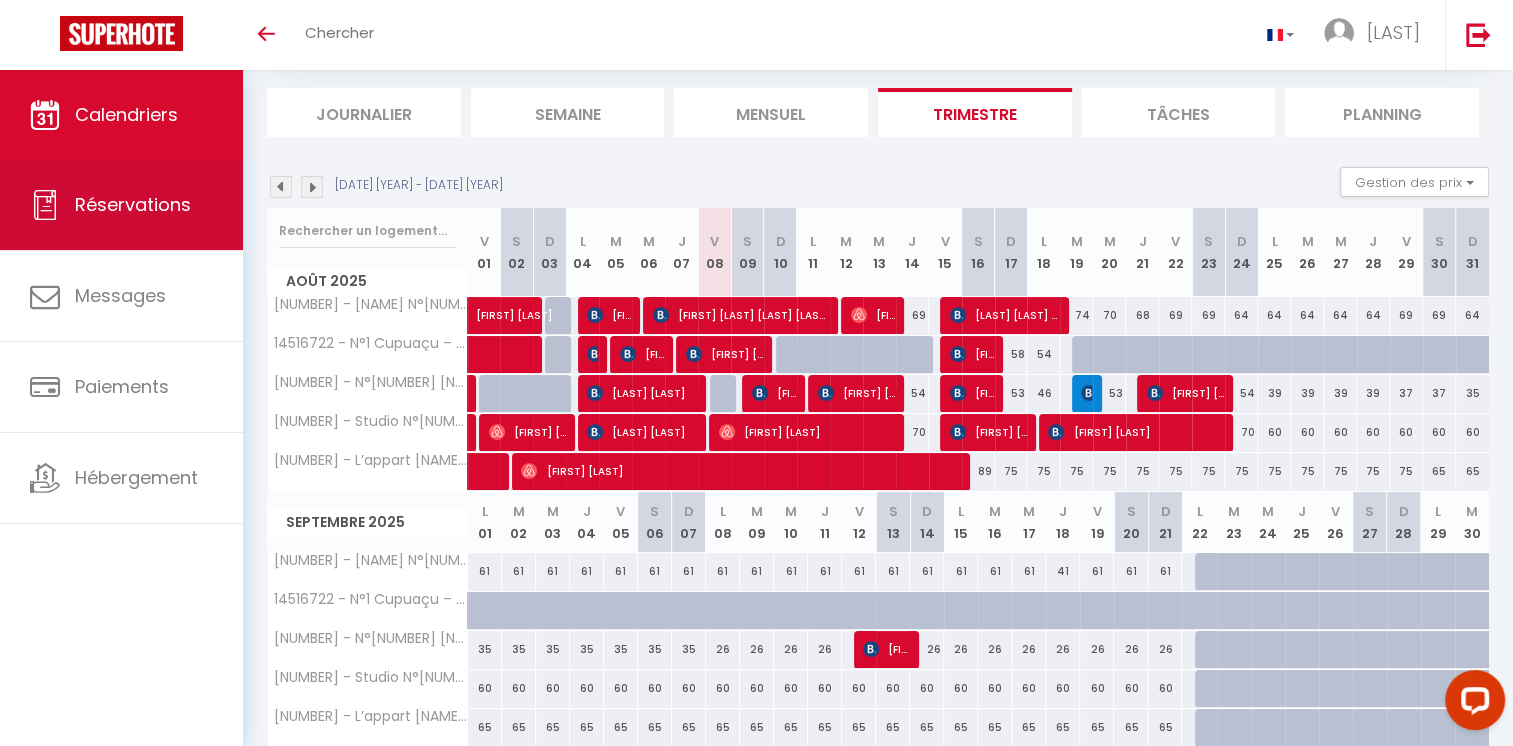 click on "Réservations" at bounding box center (133, 204) 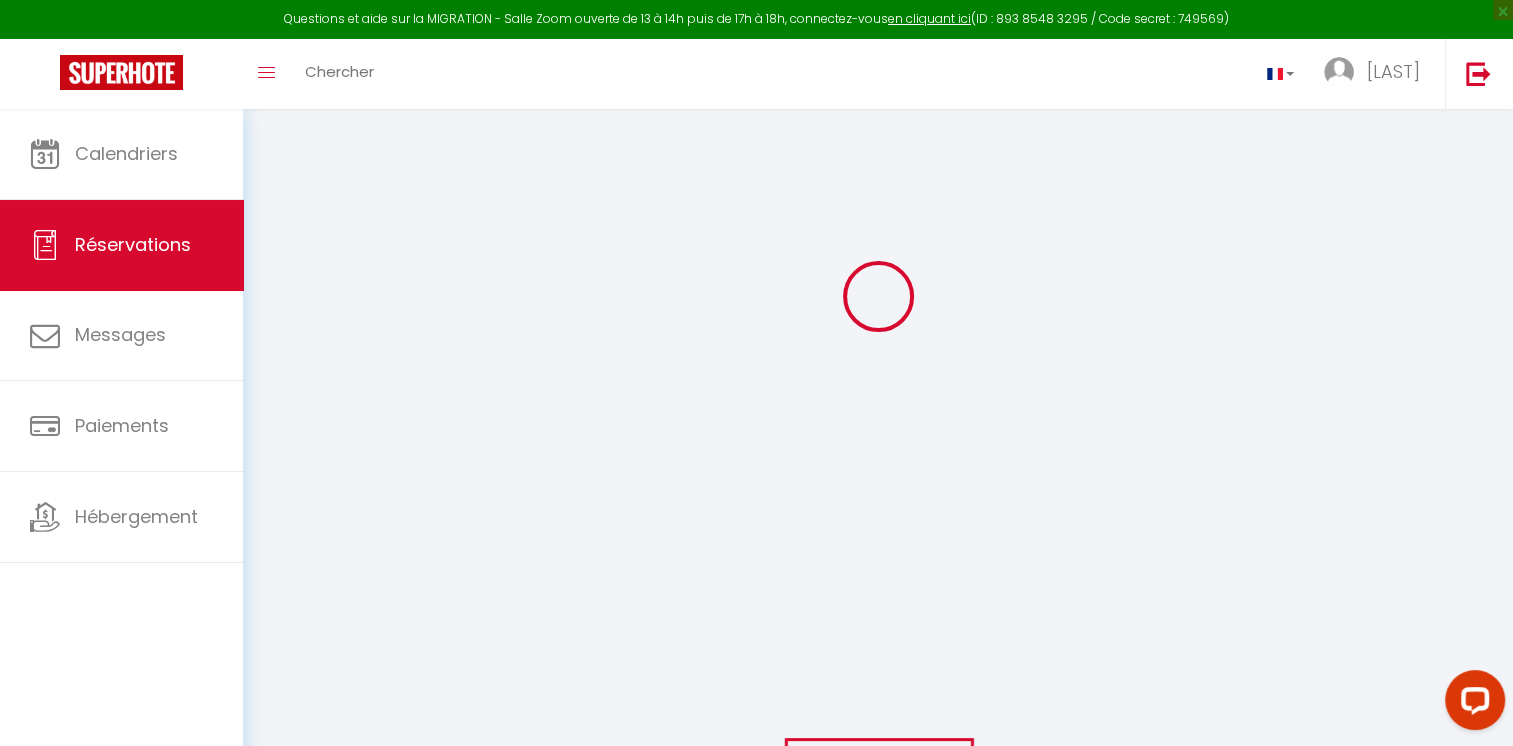 scroll, scrollTop: 158, scrollLeft: 0, axis: vertical 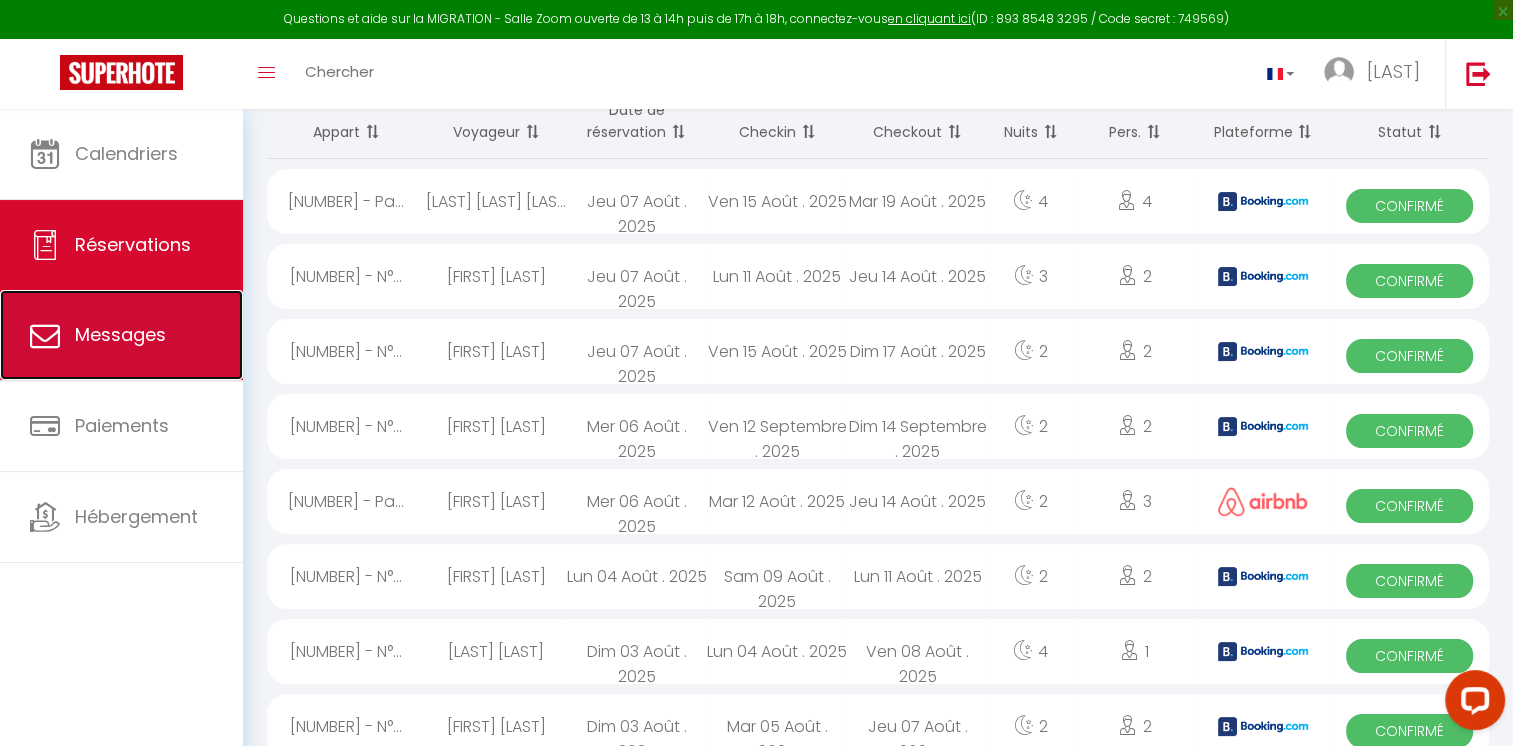 click on "Messages" at bounding box center (120, 334) 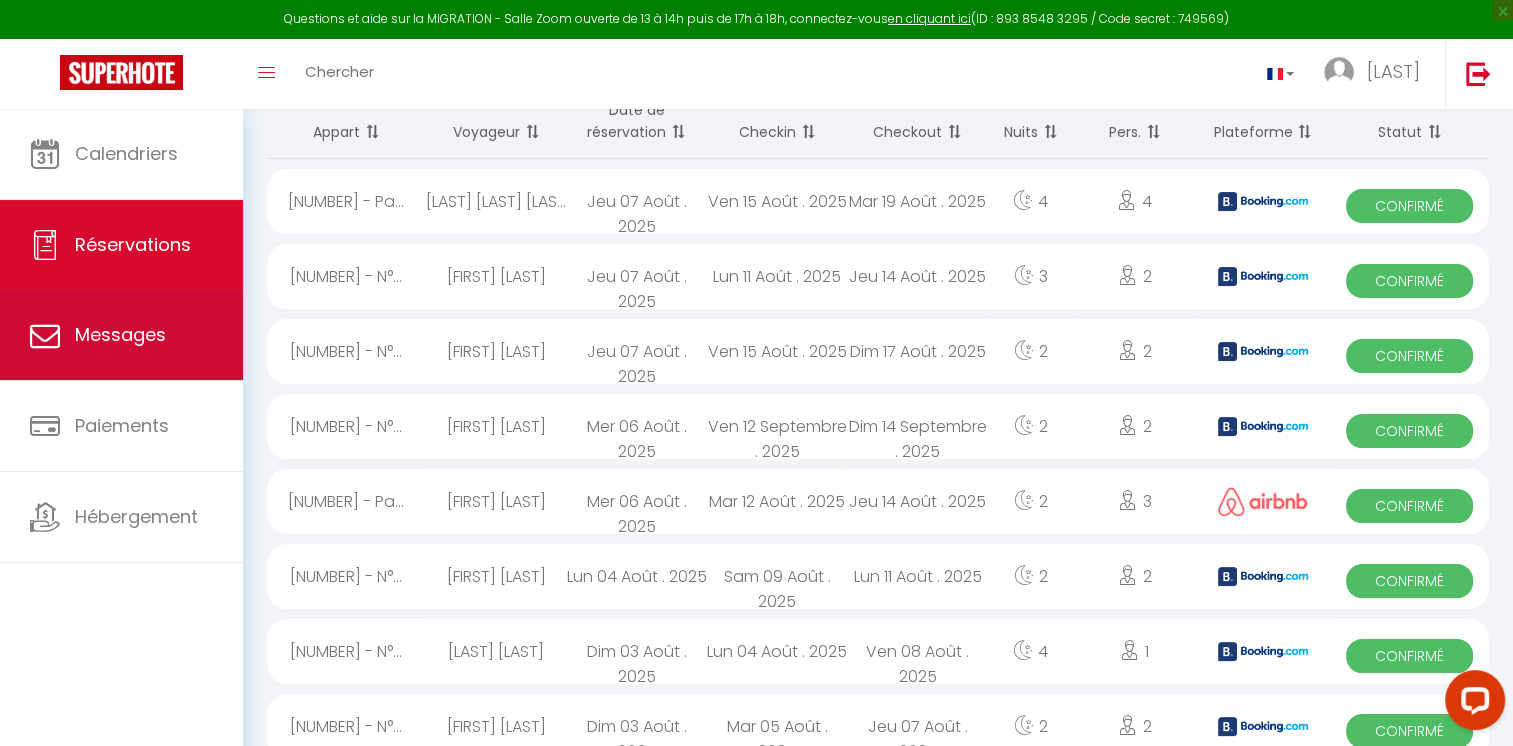 select on "message" 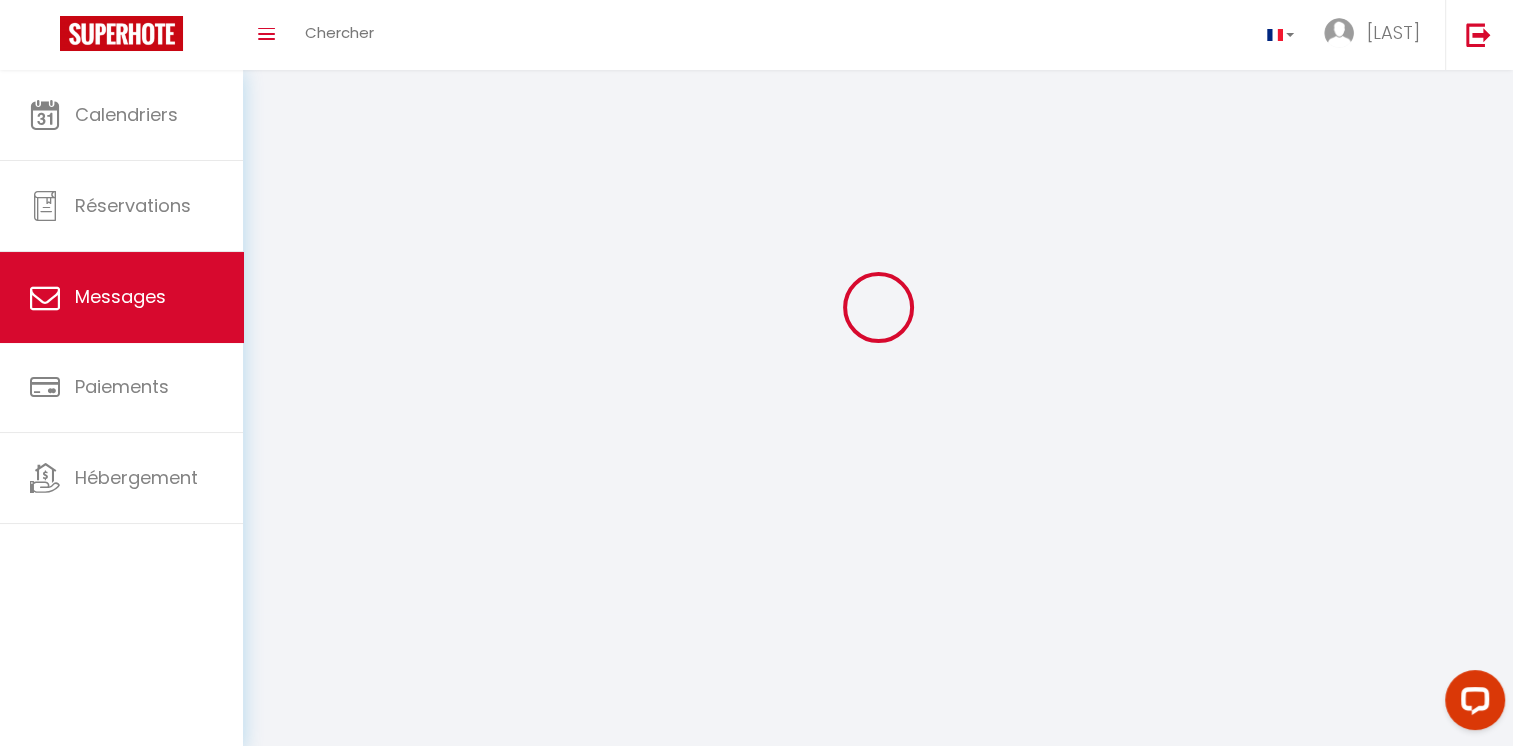 scroll, scrollTop: 0, scrollLeft: 0, axis: both 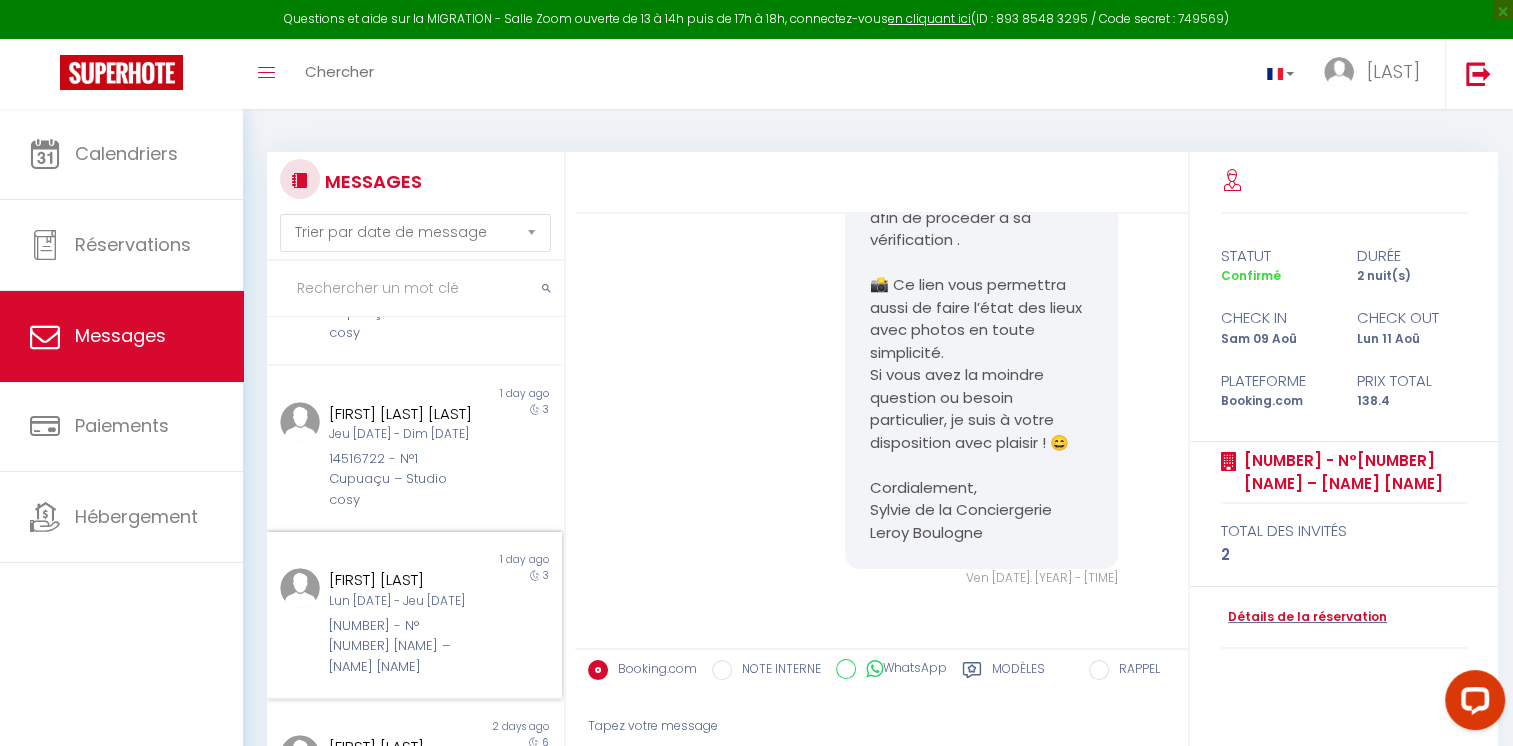 click on "[NUMBER] - N°[NUMBER] [NAME] – [NAME] [NAME]" at bounding box center (402, 646) 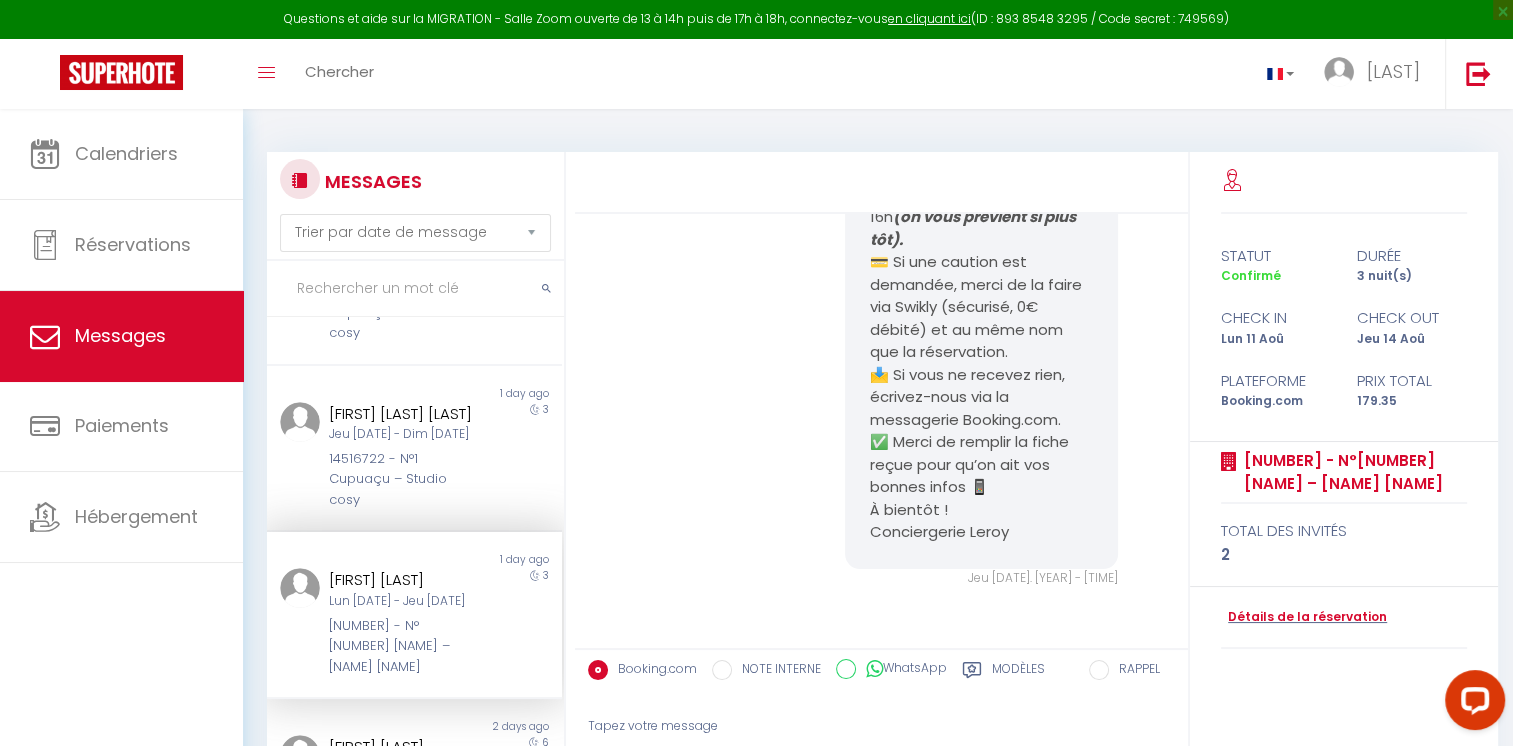 scroll, scrollTop: 2716, scrollLeft: 0, axis: vertical 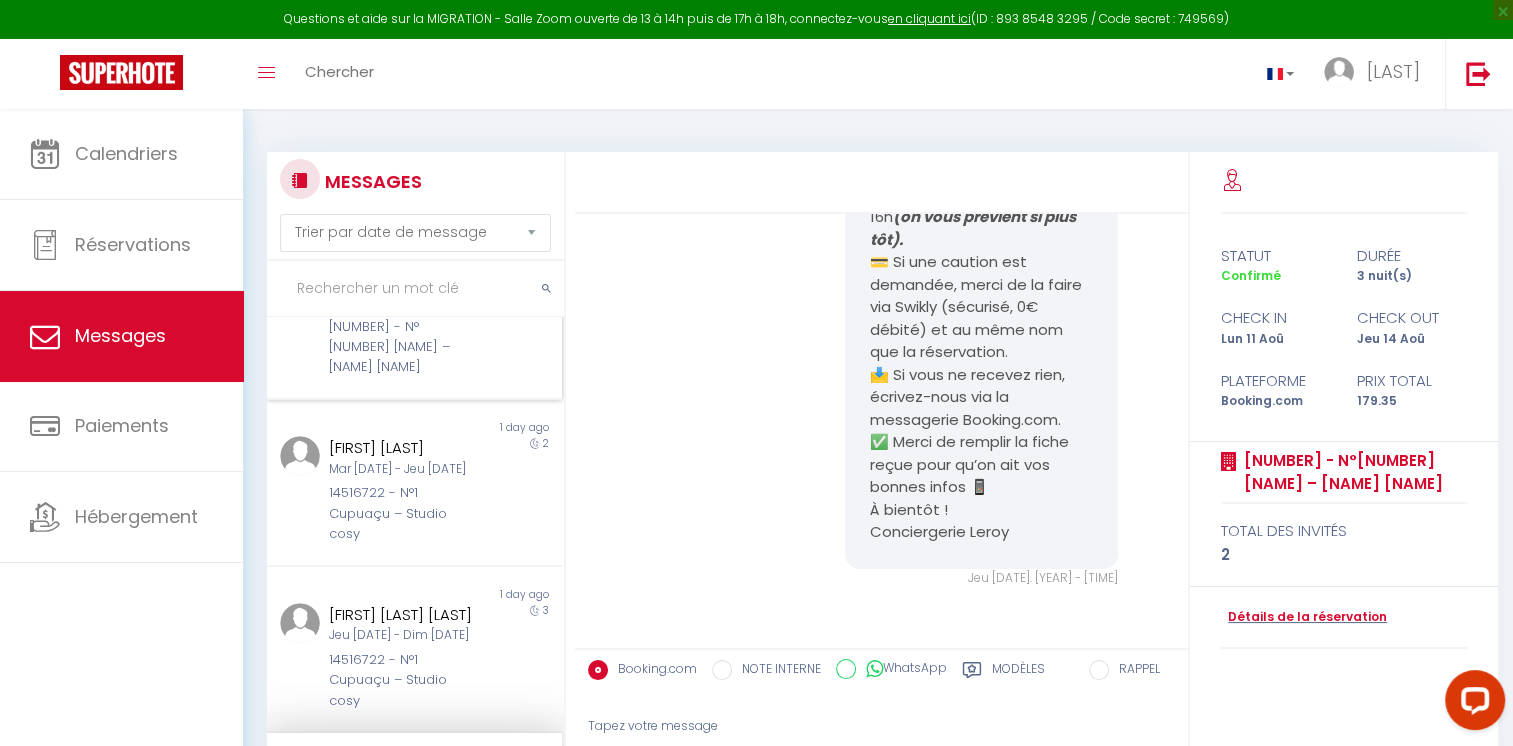 click on "Ven [DATE] - Dim [DATE]" at bounding box center (402, 302) 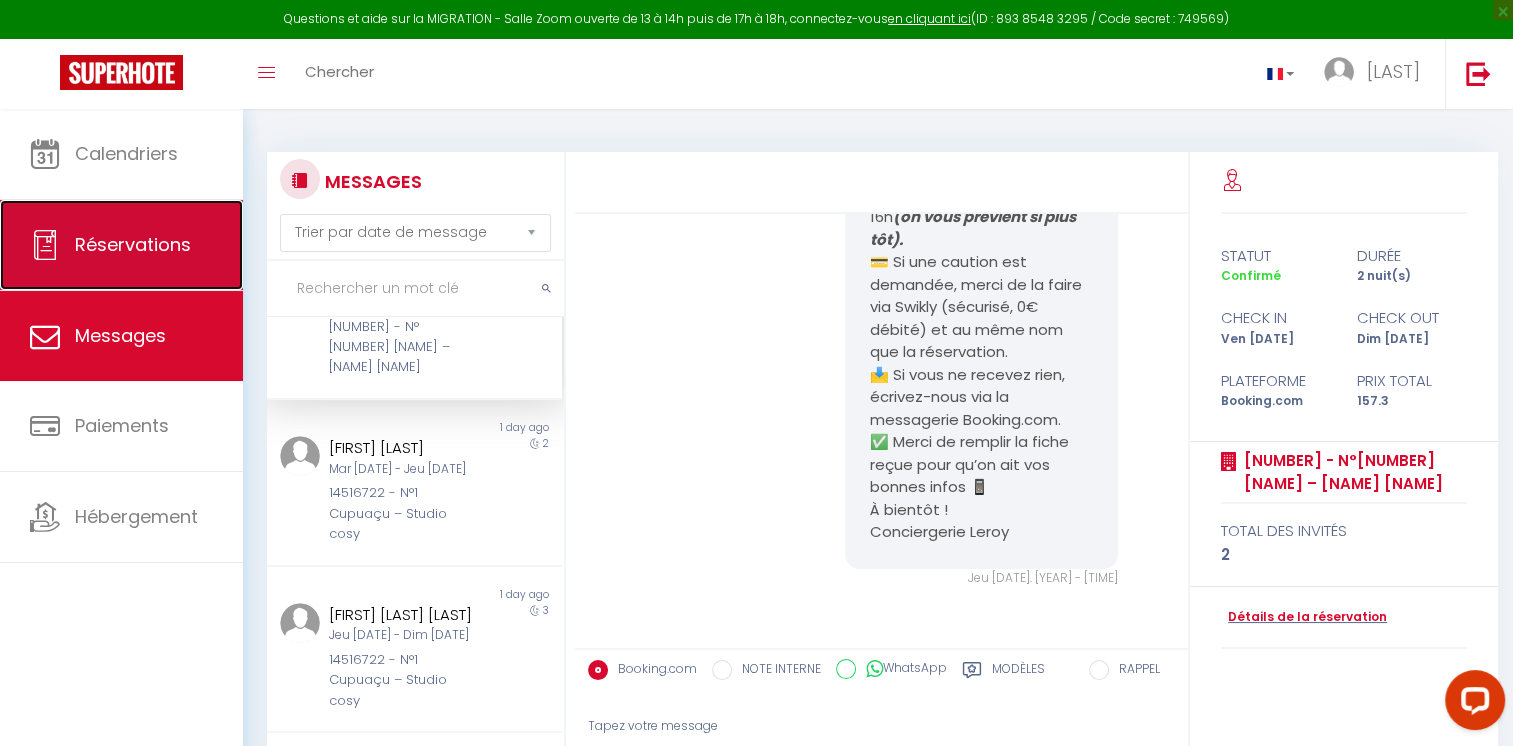 click on "Réservations" at bounding box center (133, 244) 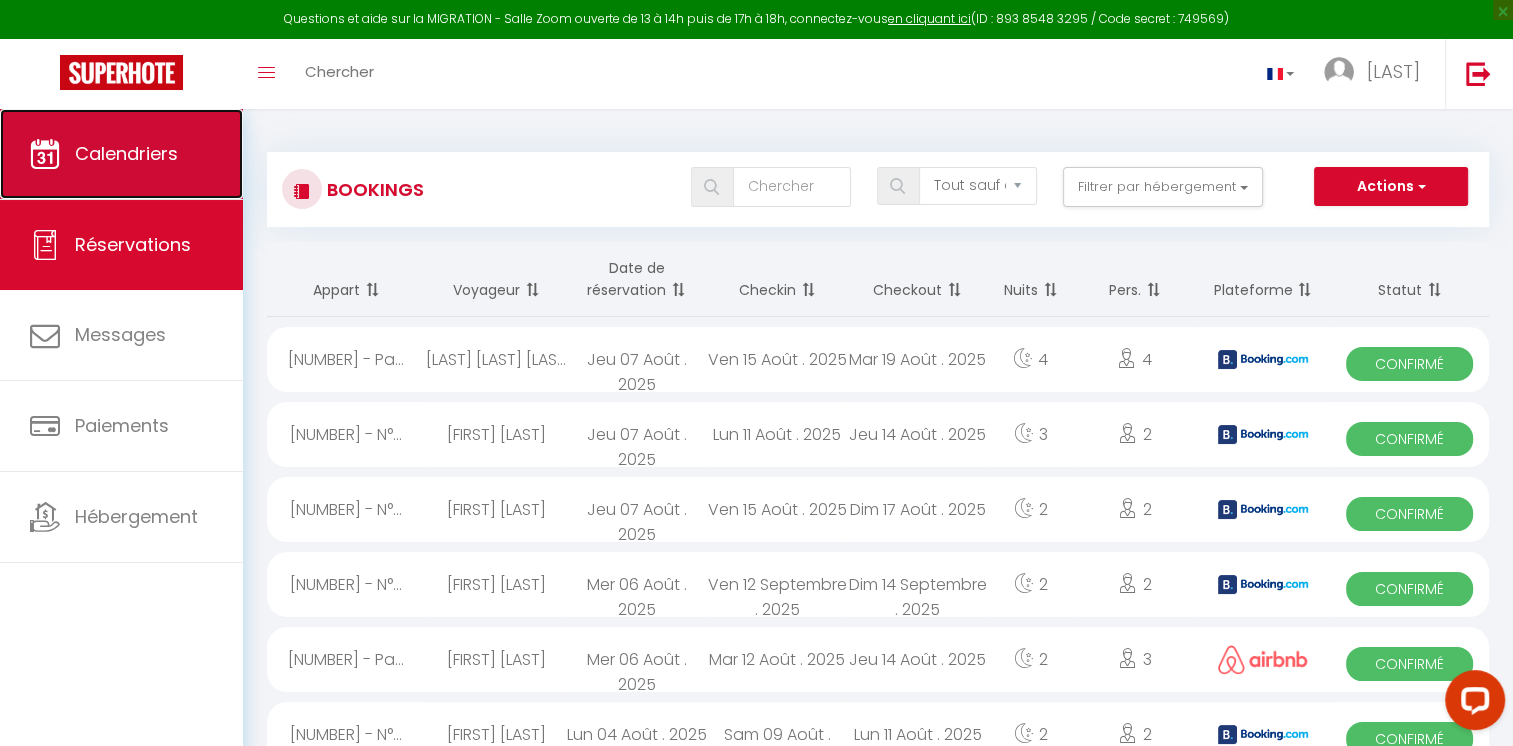 click on "Calendriers" at bounding box center [121, 154] 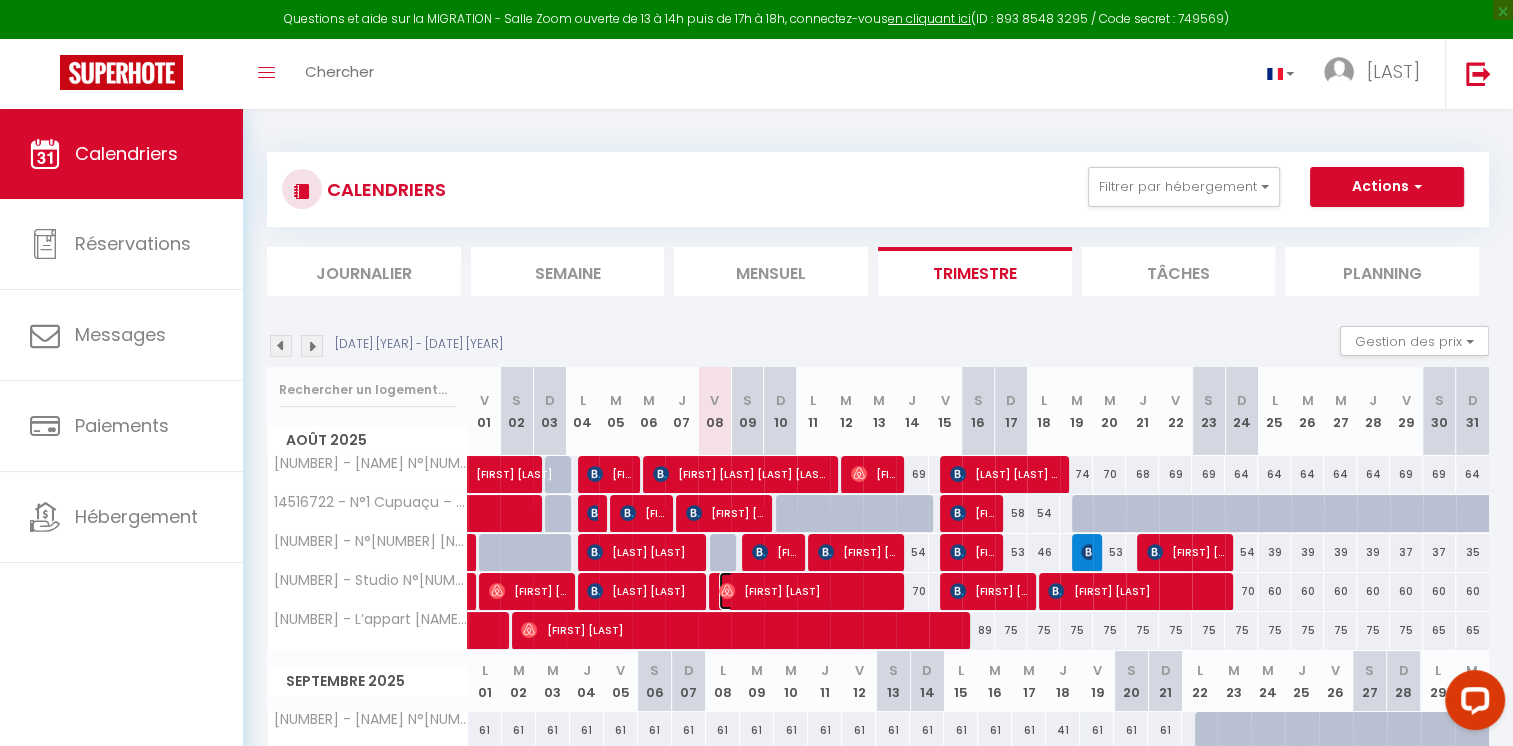 click on "[FIRST] [LAST]" at bounding box center (807, 591) 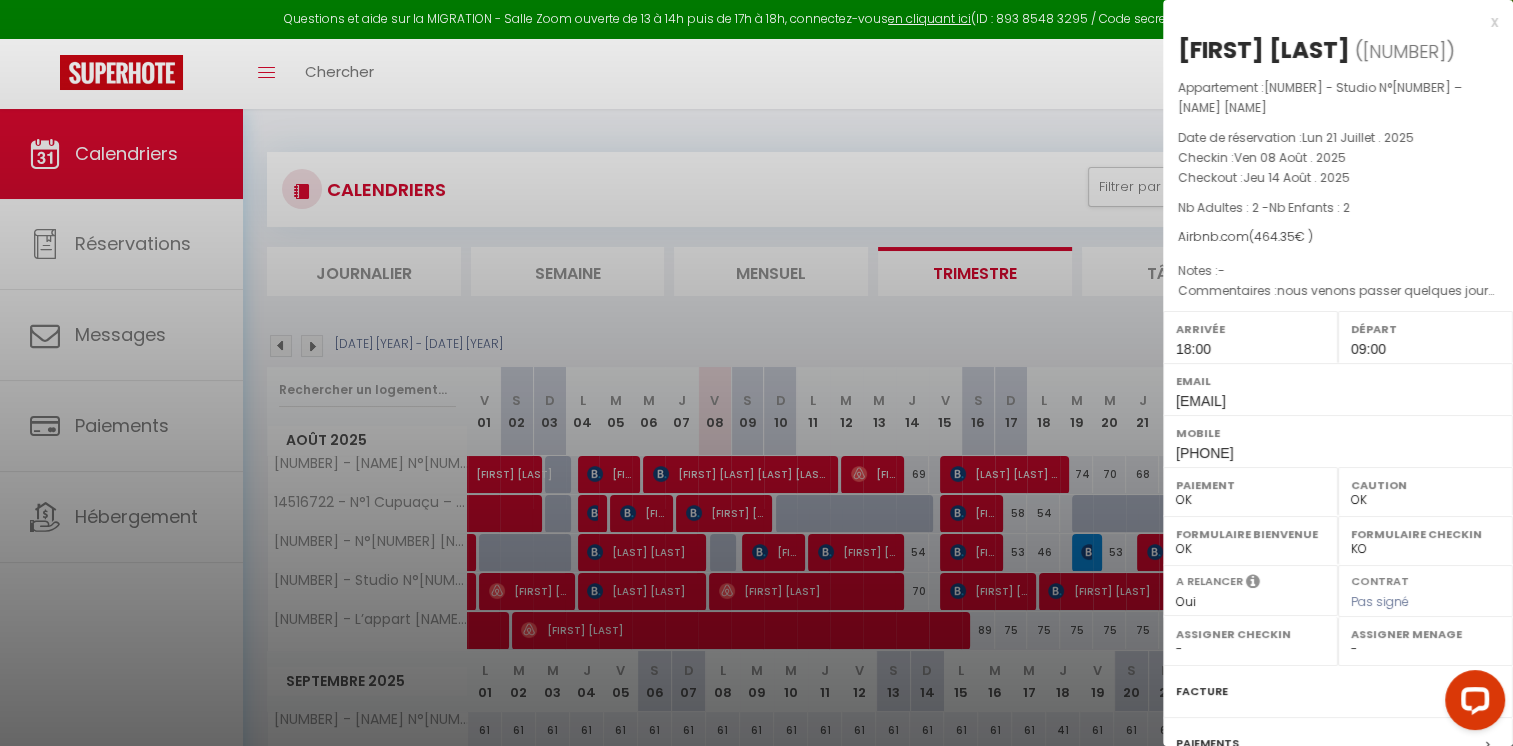 click at bounding box center [756, 373] 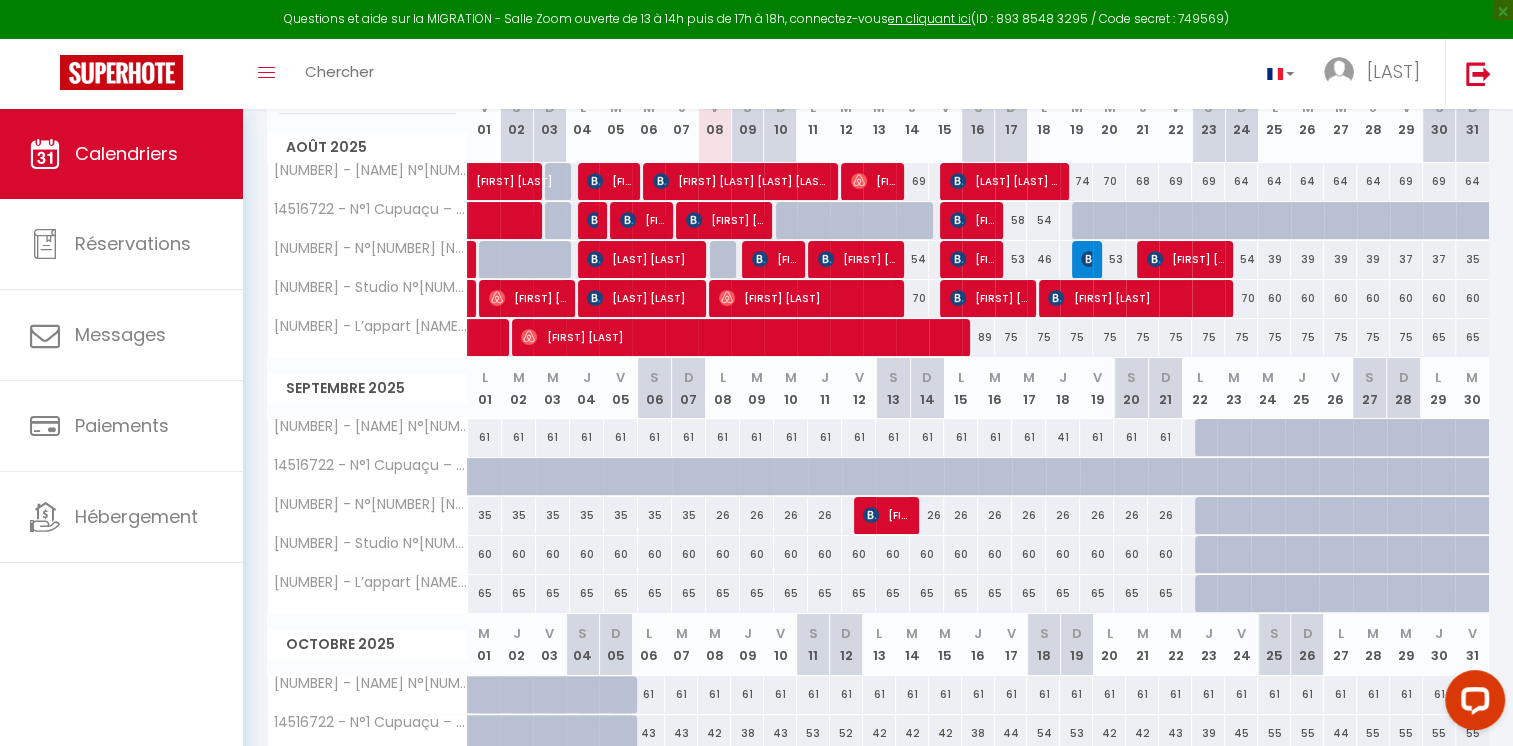 scroll, scrollTop: 360, scrollLeft: 0, axis: vertical 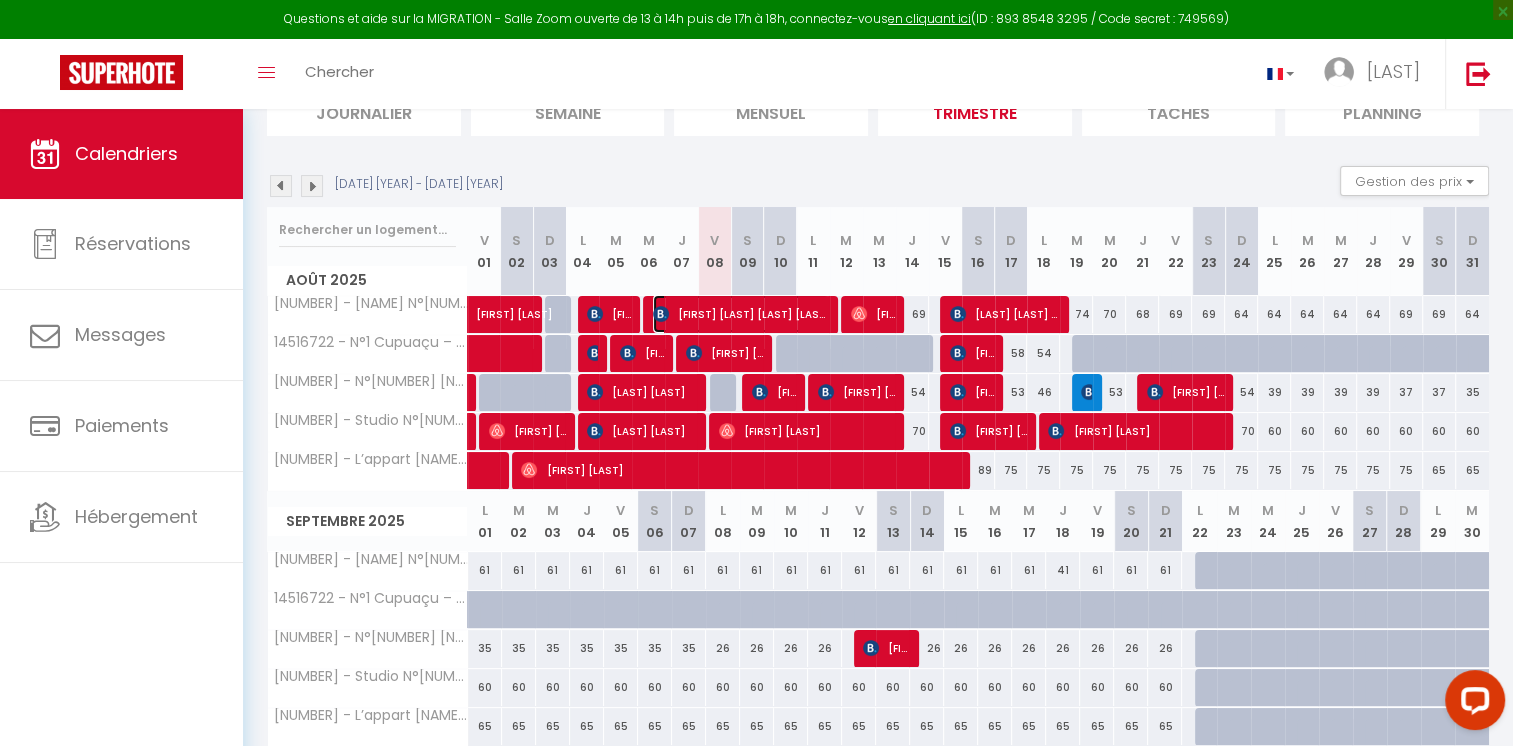 click on "[FIRST] [LAST] [LAST] [LAST]" at bounding box center (741, 314) 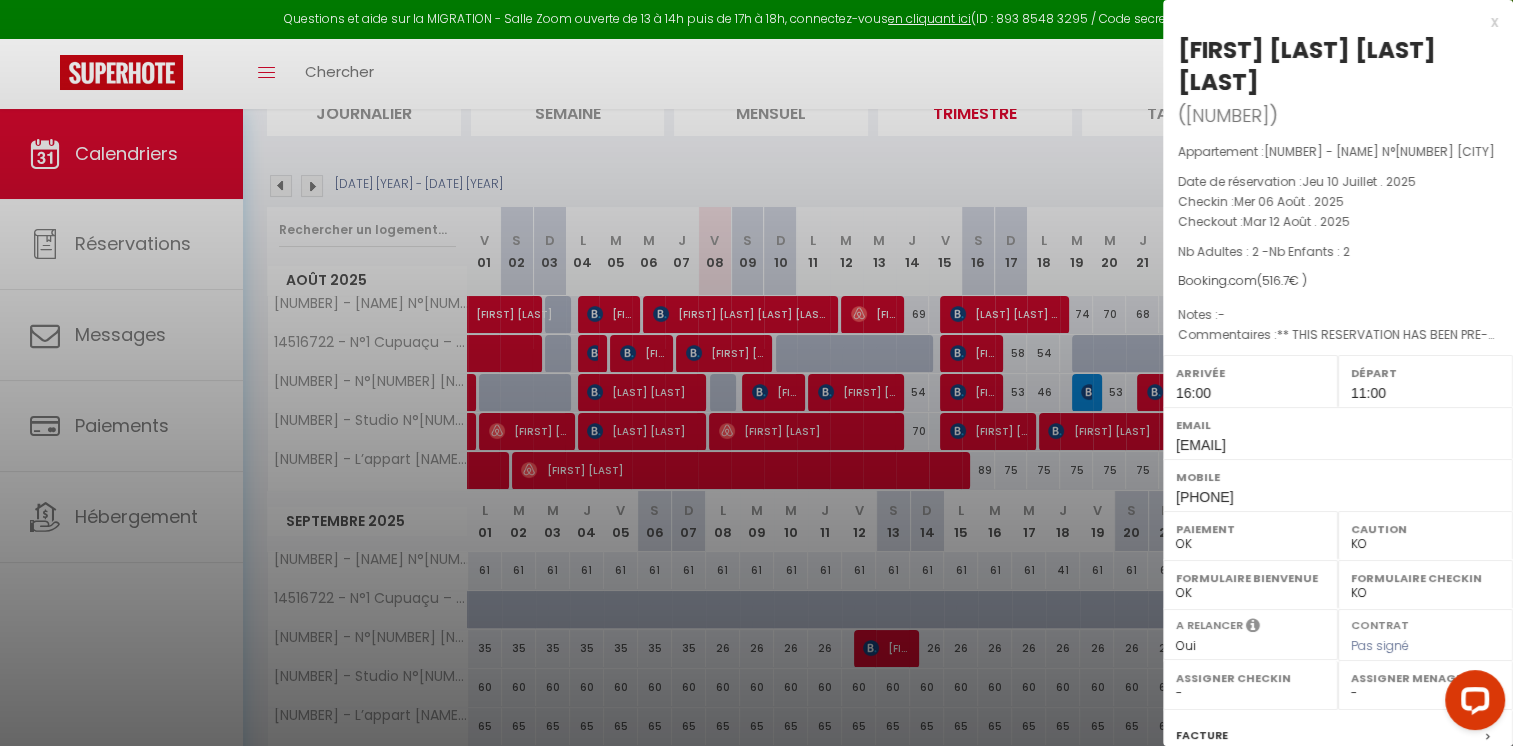 click on "x" at bounding box center [1330, 22] 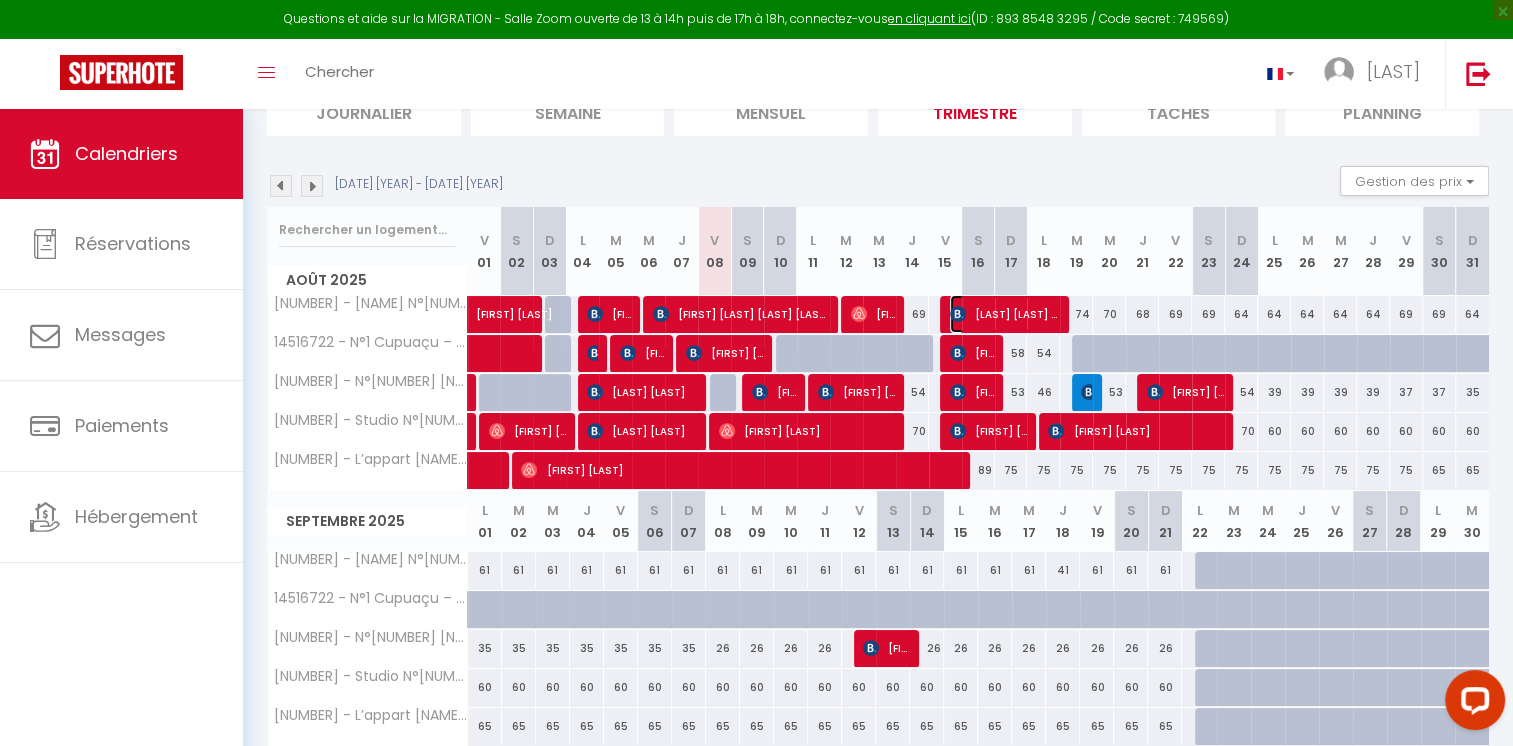 click on "[LAST] [LAST] [LAST] [LAST]" at bounding box center (1005, 314) 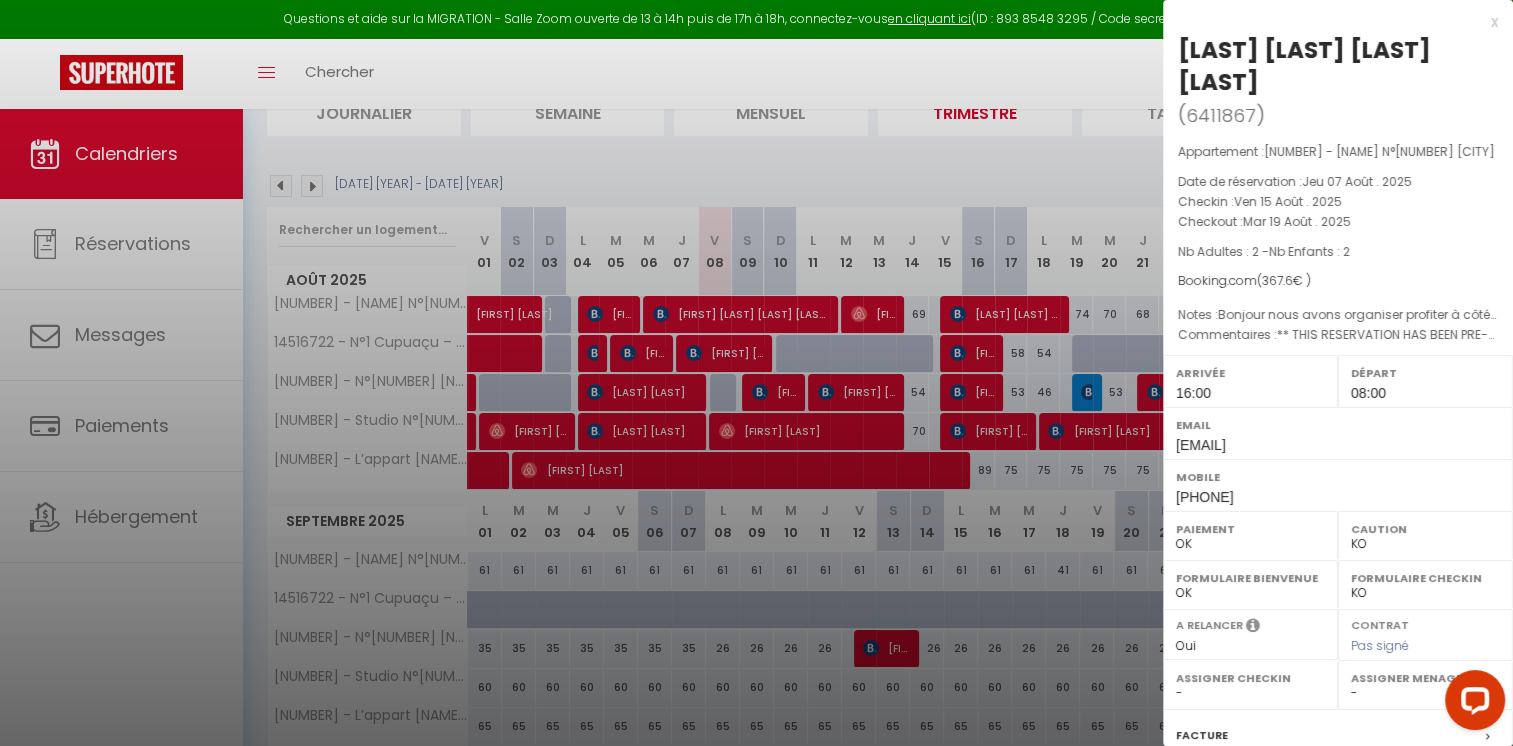 click at bounding box center (756, 373) 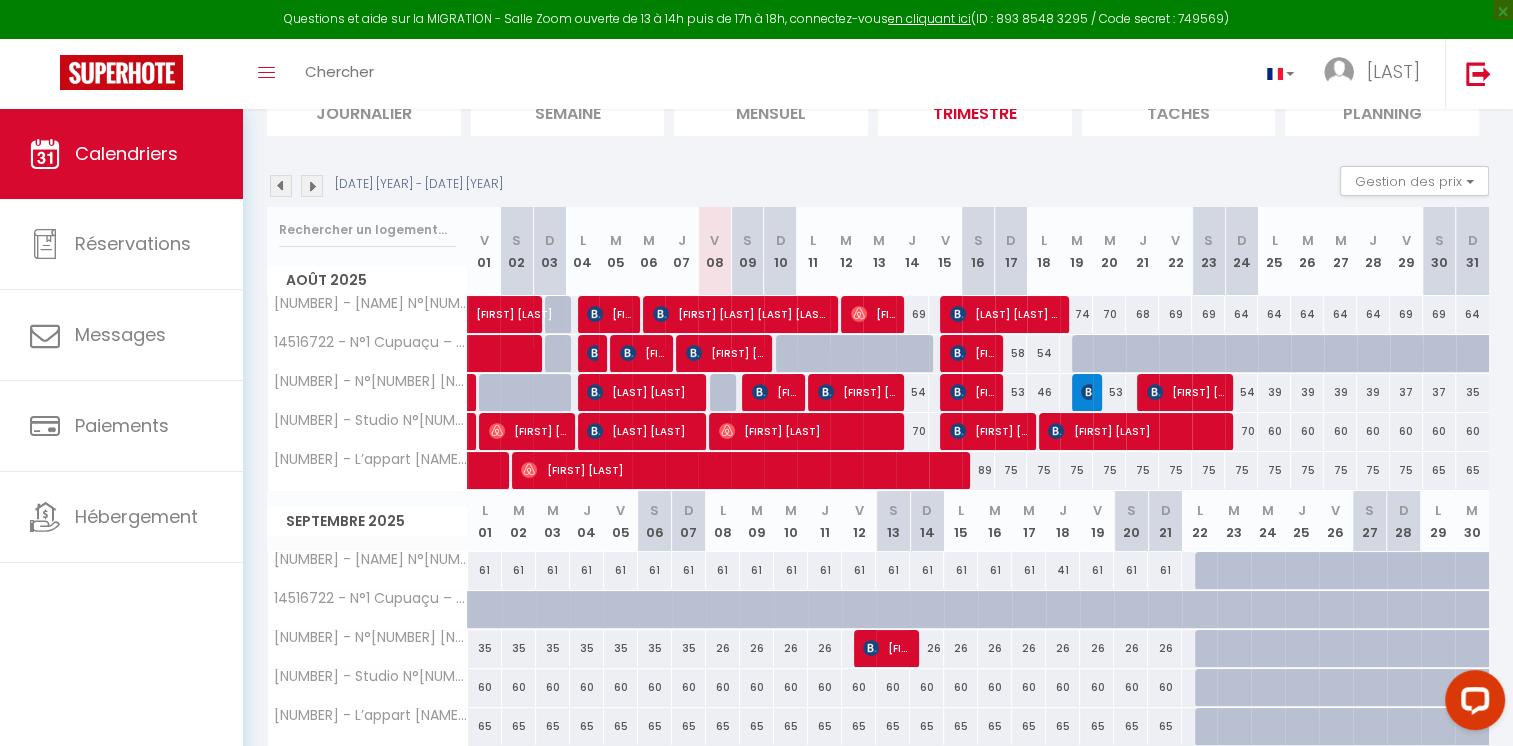 click on "70" at bounding box center (1109, 314) 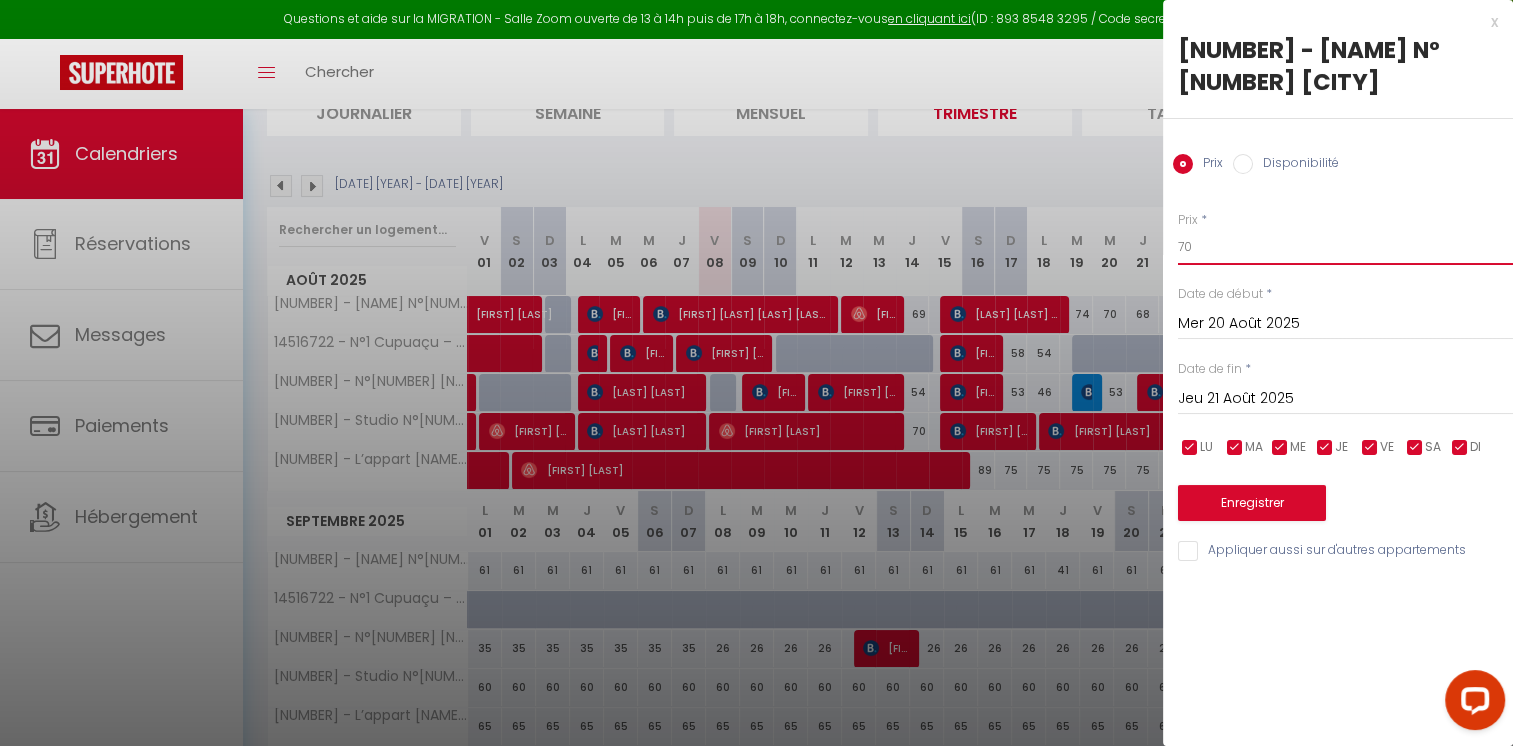 click on "70" at bounding box center [1345, 247] 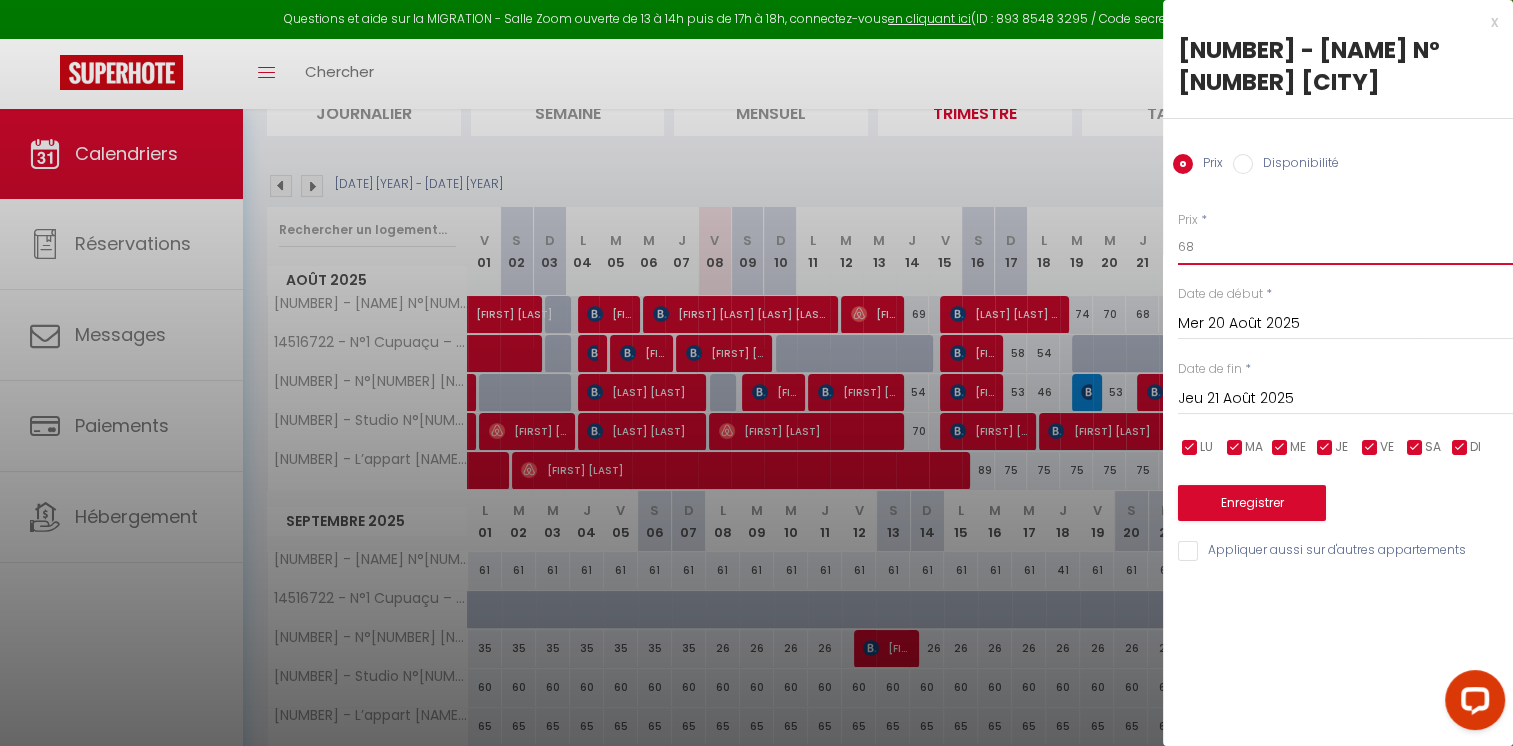 type on "6" 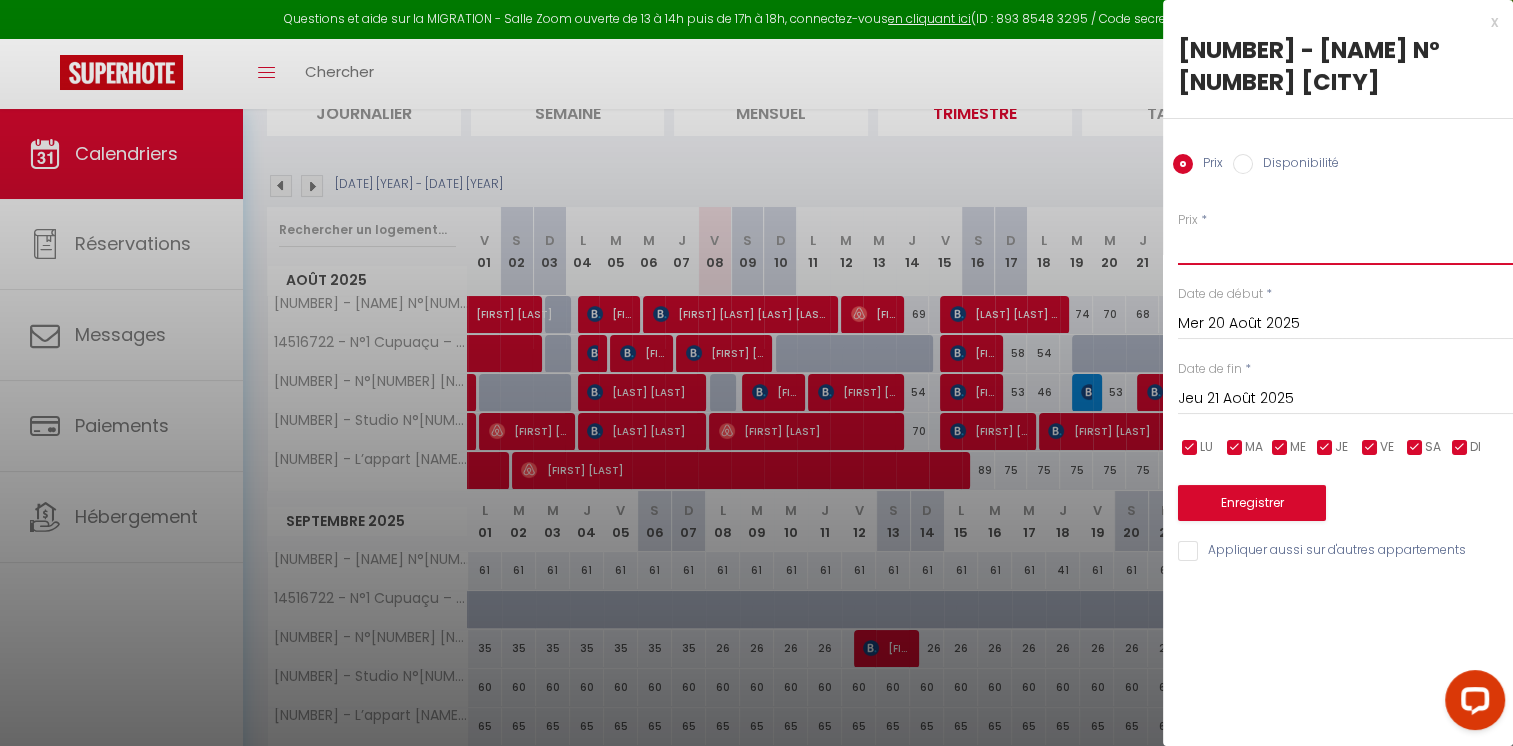 type 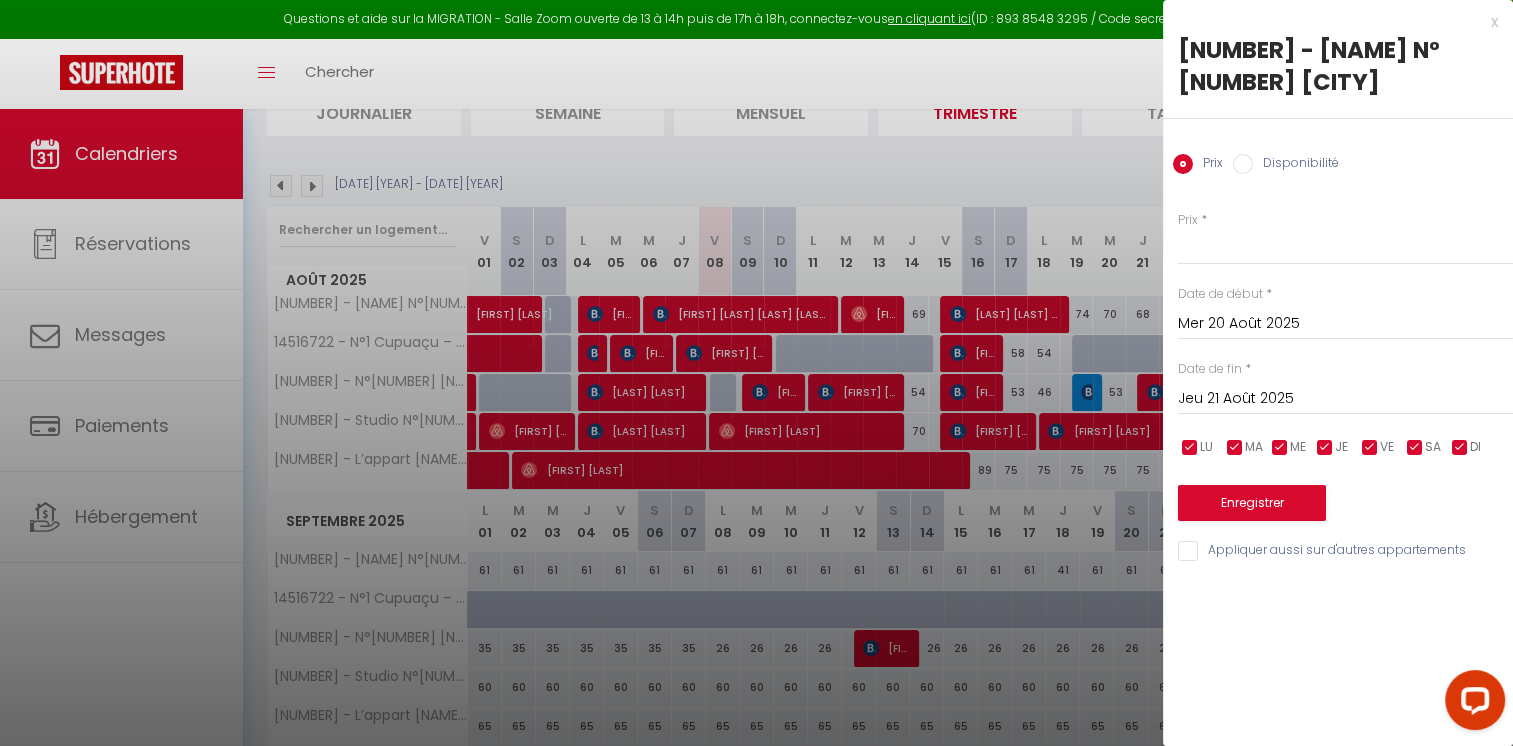 click on "x" at bounding box center (1330, 22) 